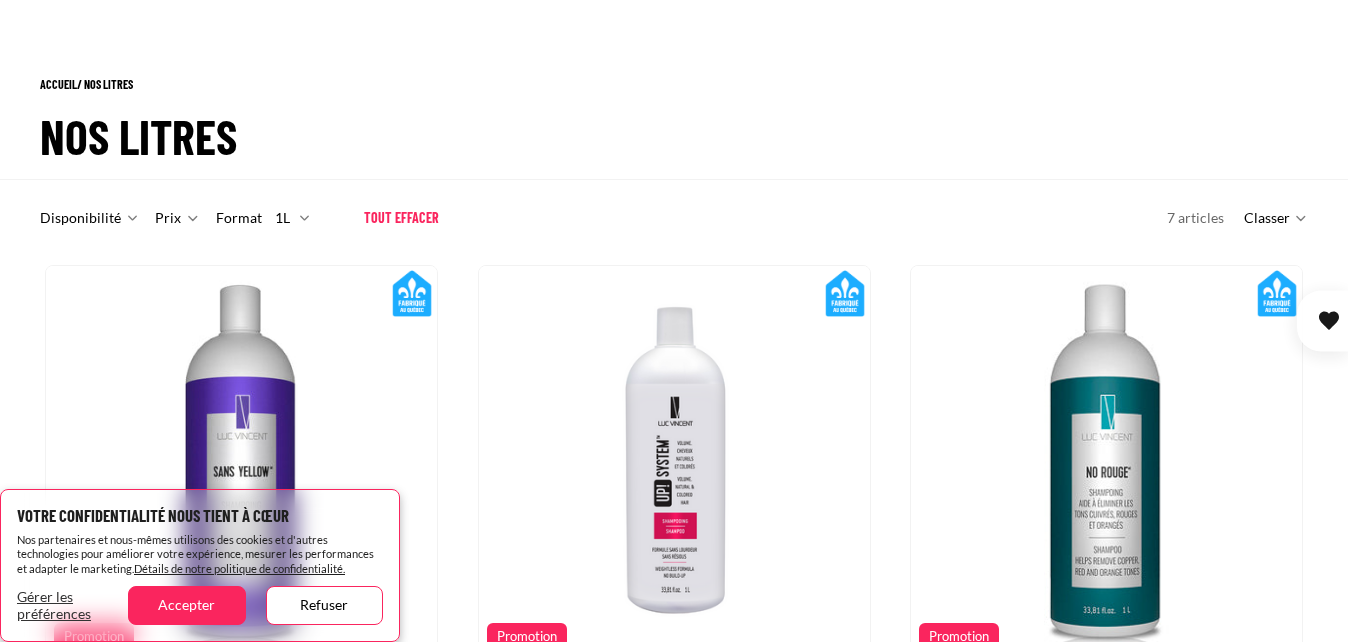 scroll, scrollTop: 300, scrollLeft: 0, axis: vertical 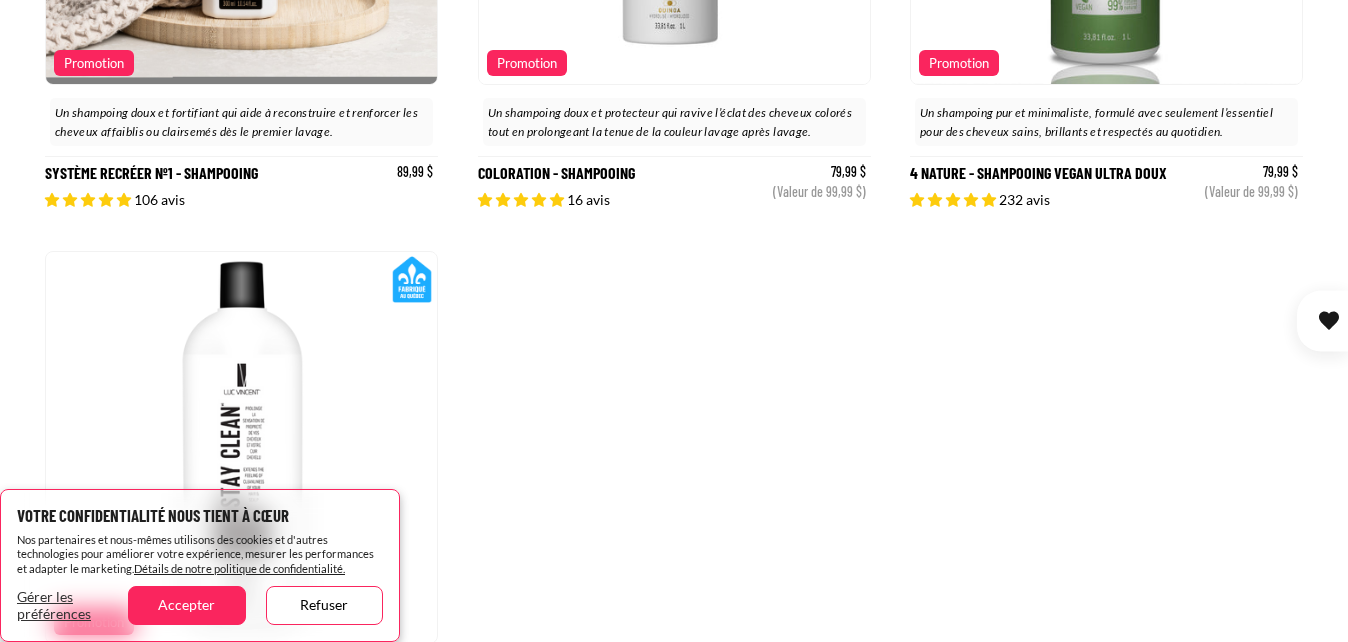 click at bounding box center [241, -112] 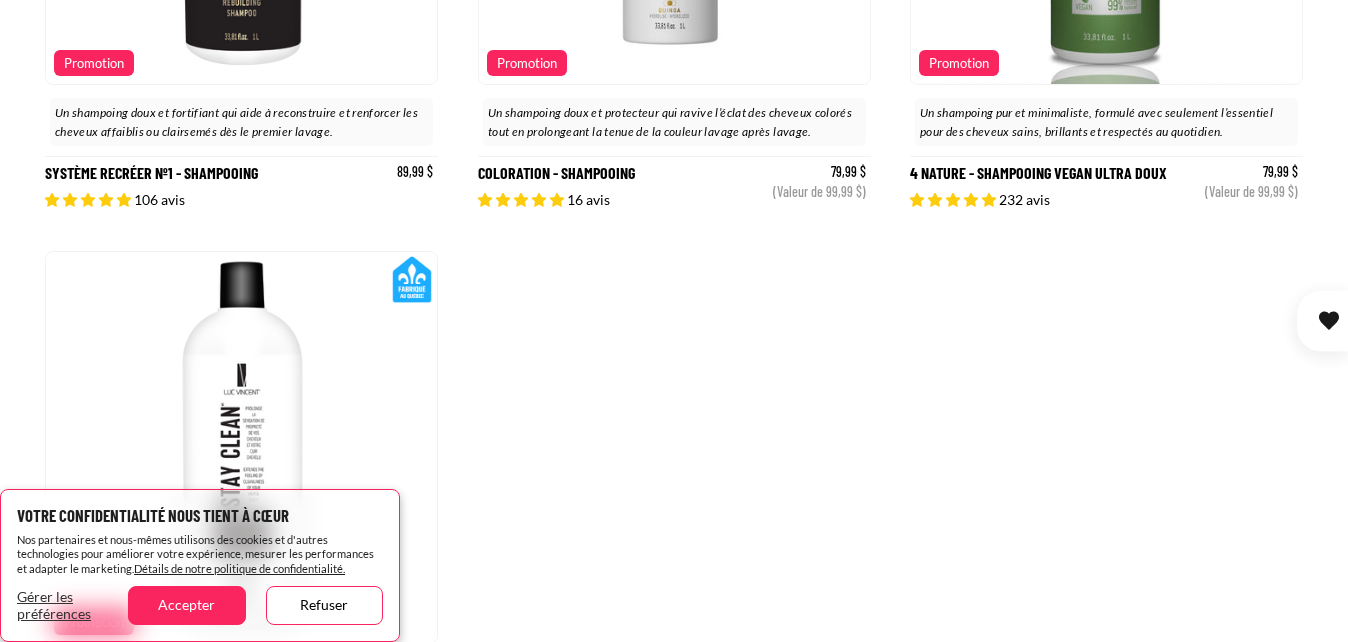 scroll, scrollTop: 0, scrollLeft: 0, axis: both 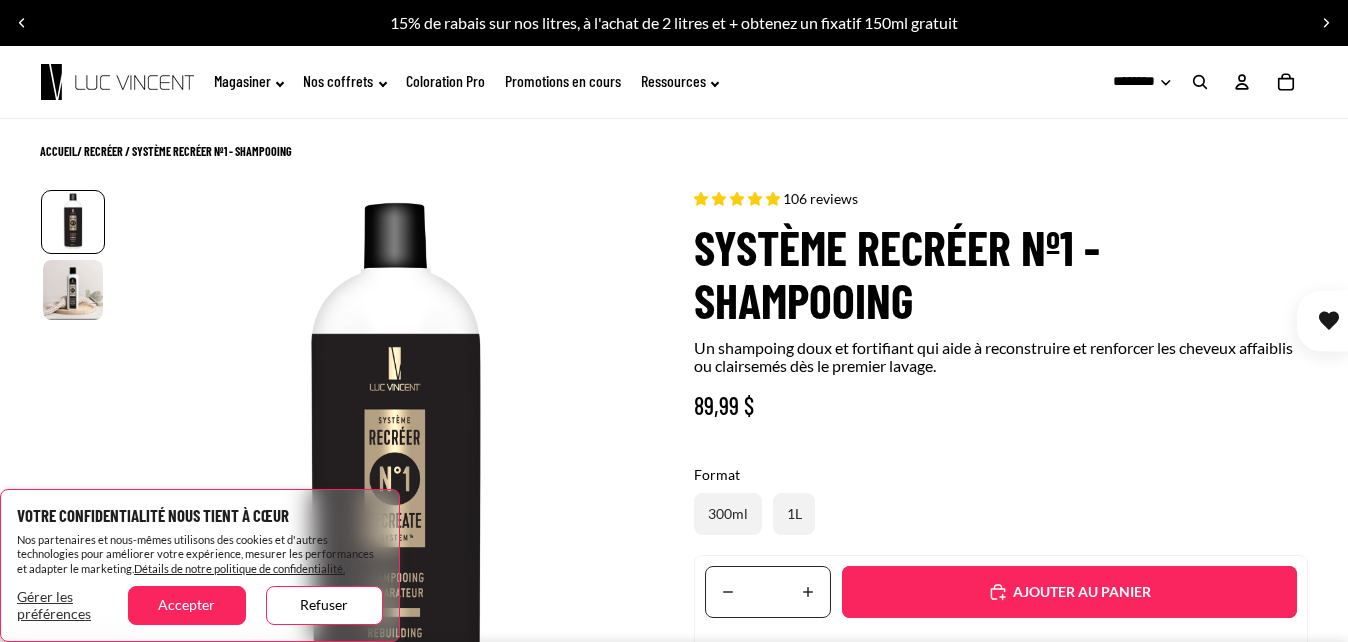 select on "**********" 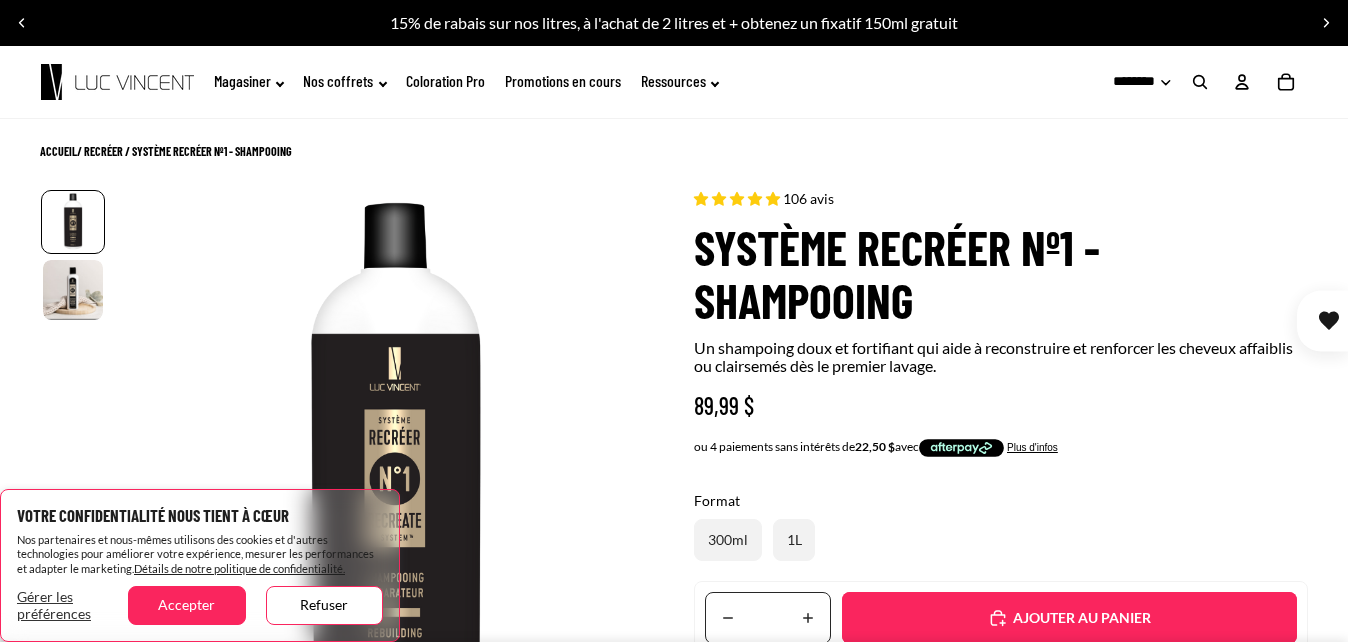 click on "Ajouté" at bounding box center (1069, 618) 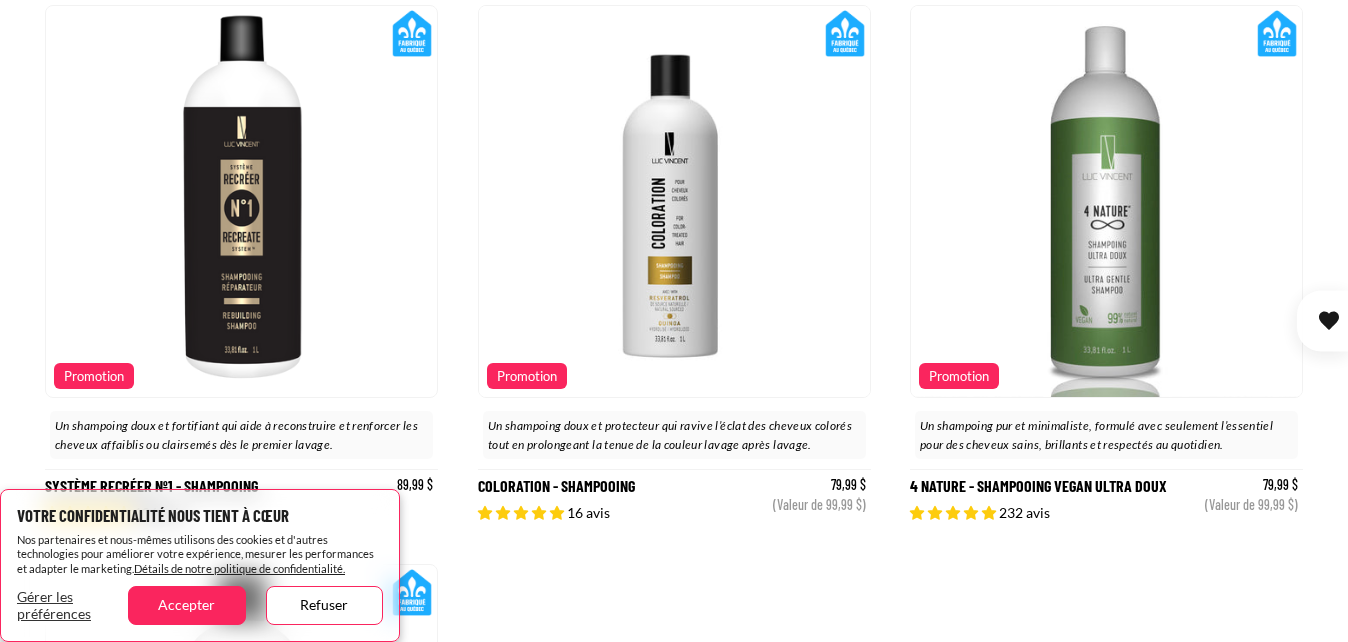 scroll, scrollTop: 1200, scrollLeft: 0, axis: vertical 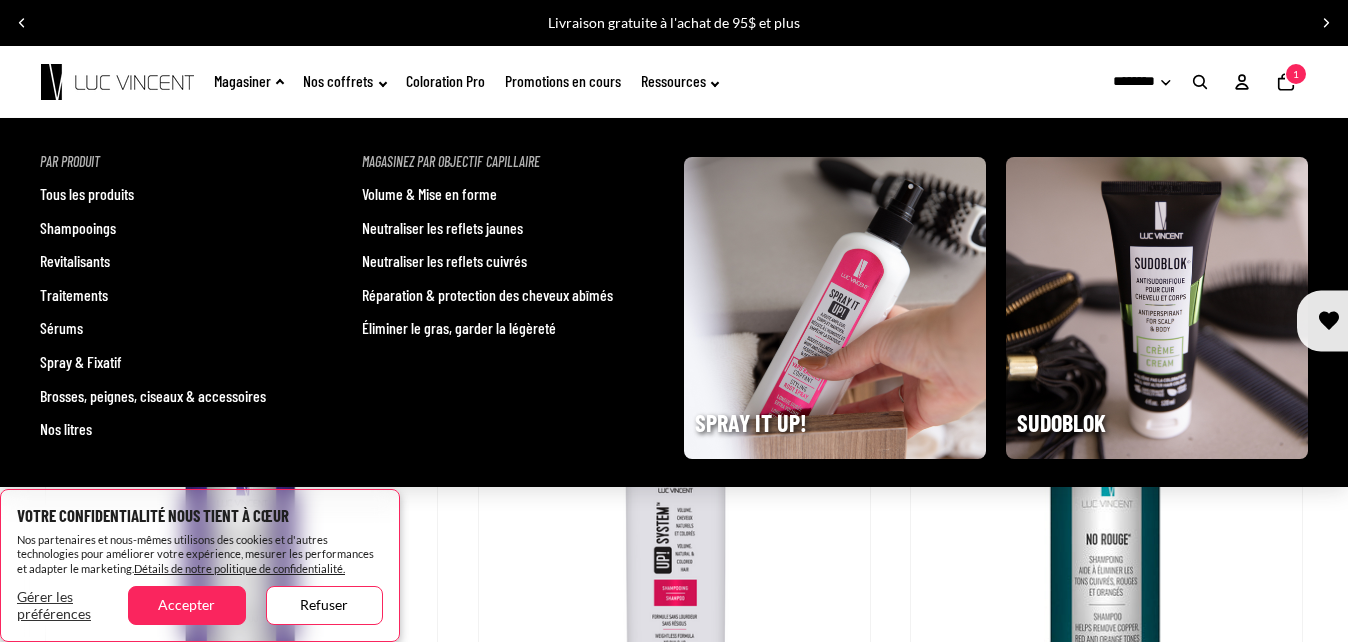 click on "Revitalisants" at bounding box center [75, 261] 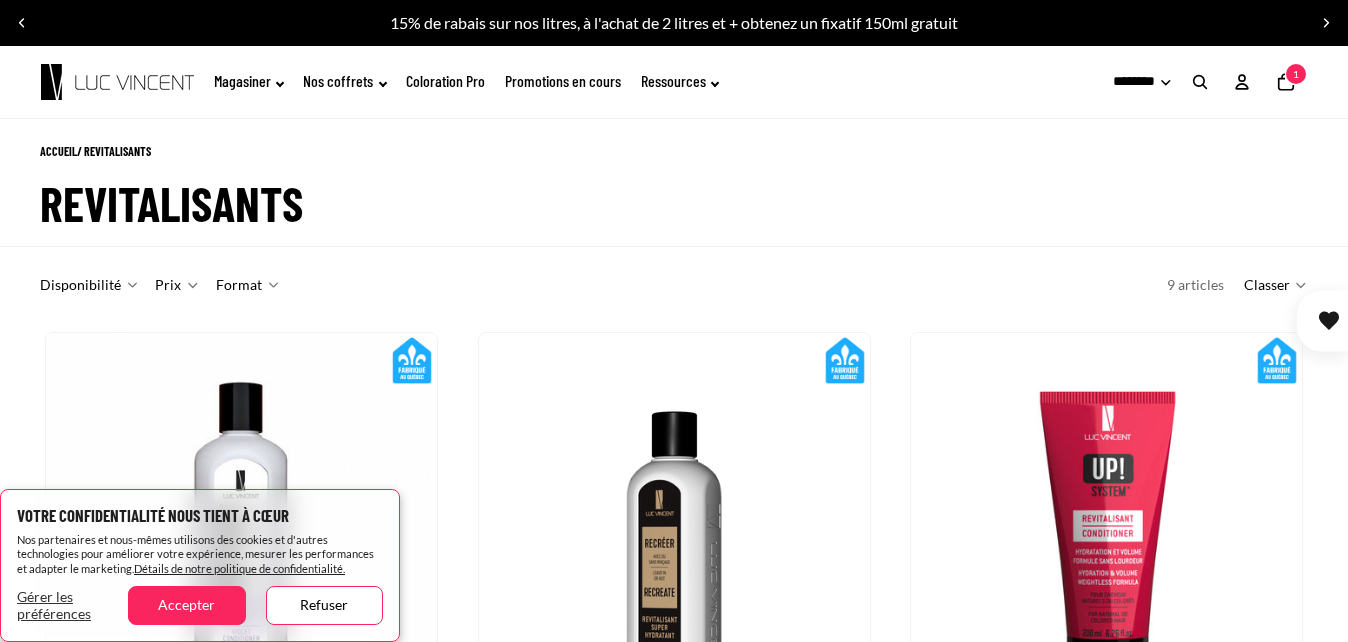 scroll, scrollTop: 364, scrollLeft: 0, axis: vertical 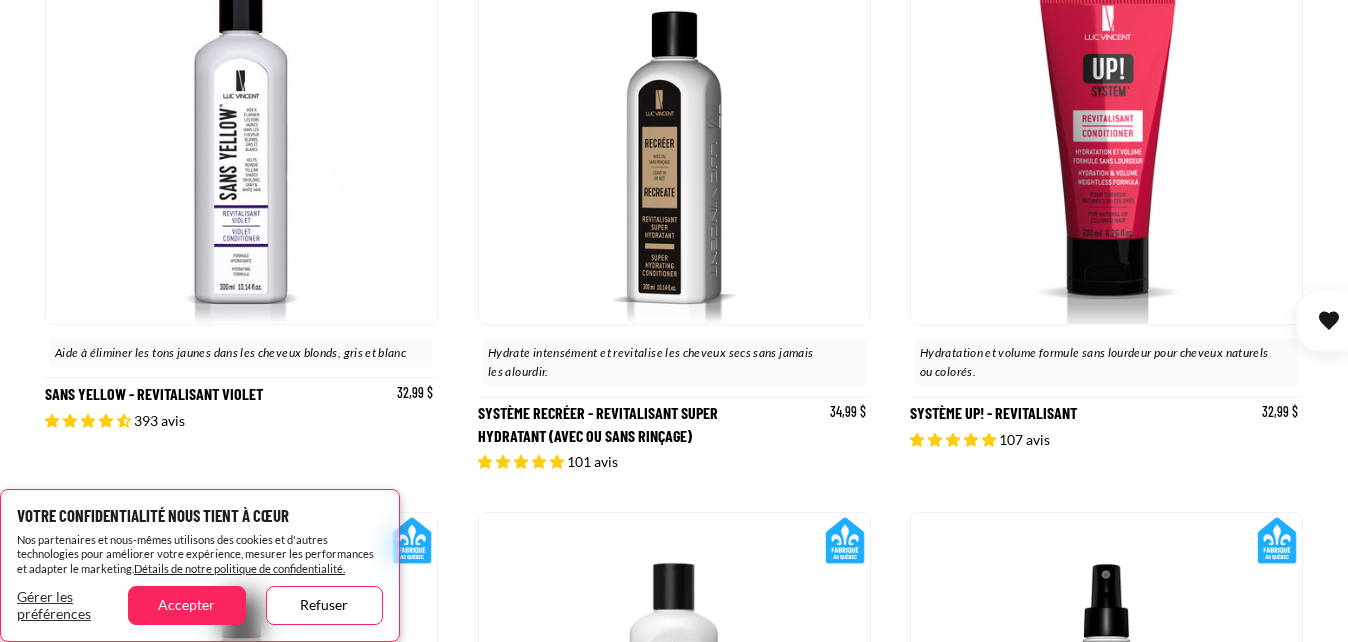 click on "Système Recréer - Revitalisant Super Hydratant (Avec ou sans rinçage)" at bounding box center (674, 202) 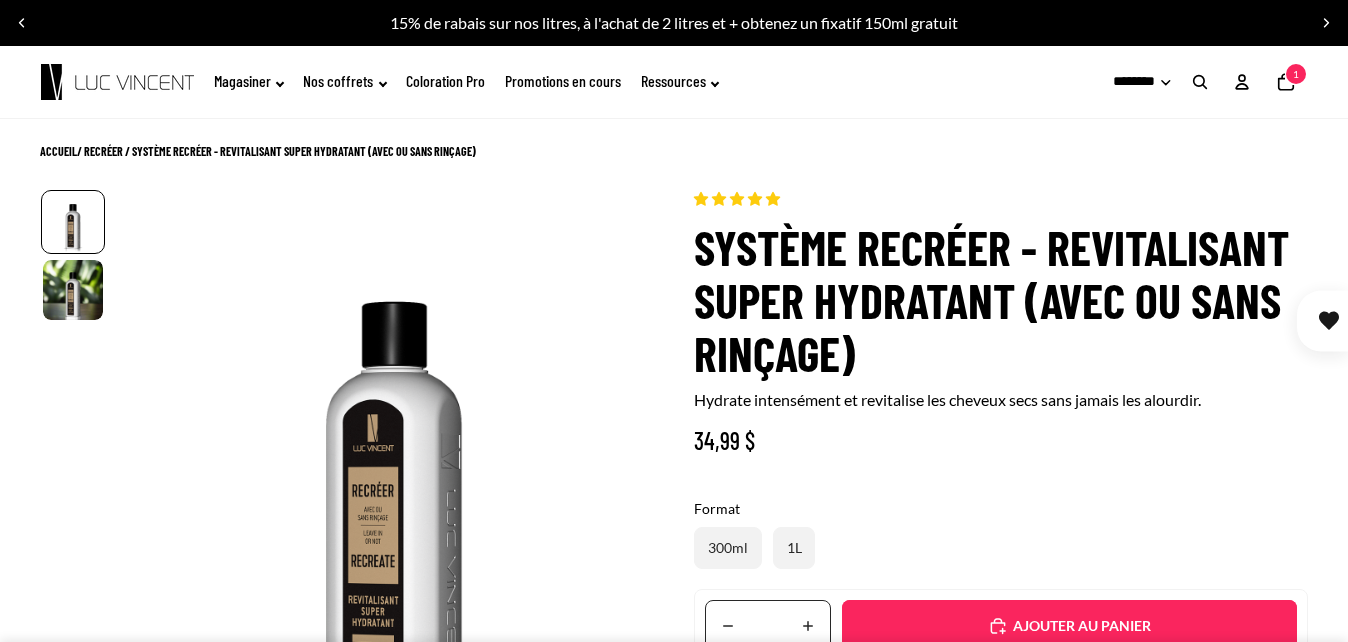 scroll, scrollTop: 0, scrollLeft: 0, axis: both 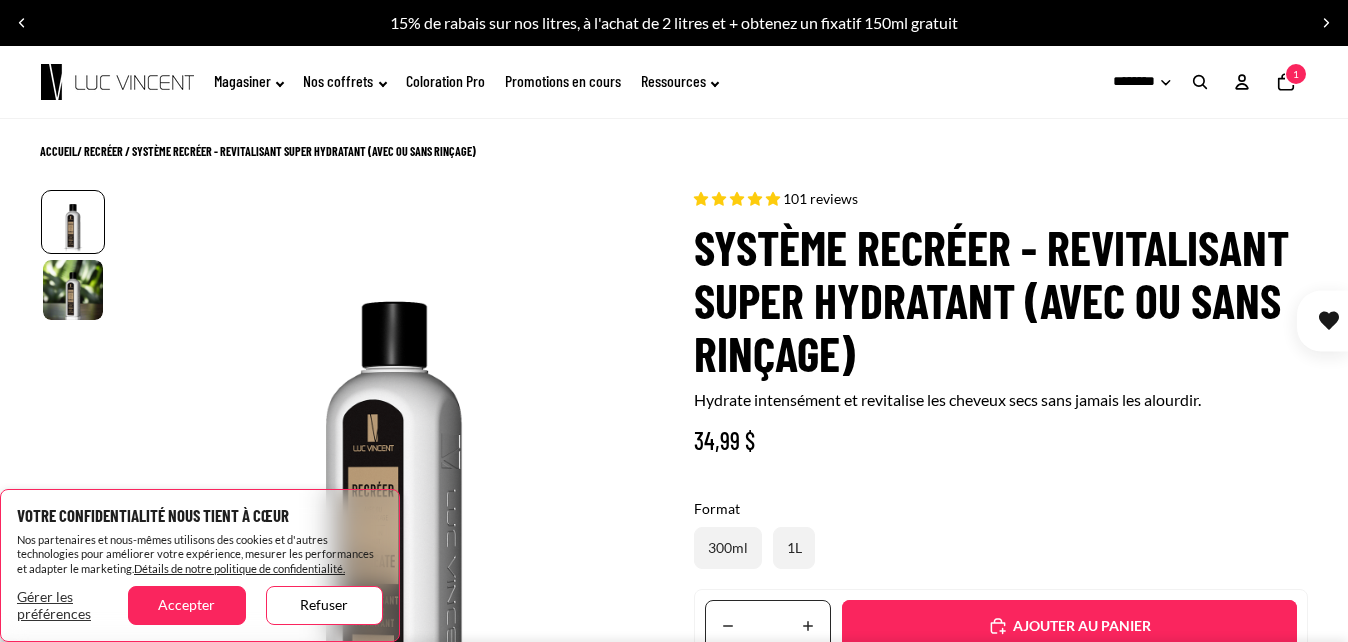 select on "**********" 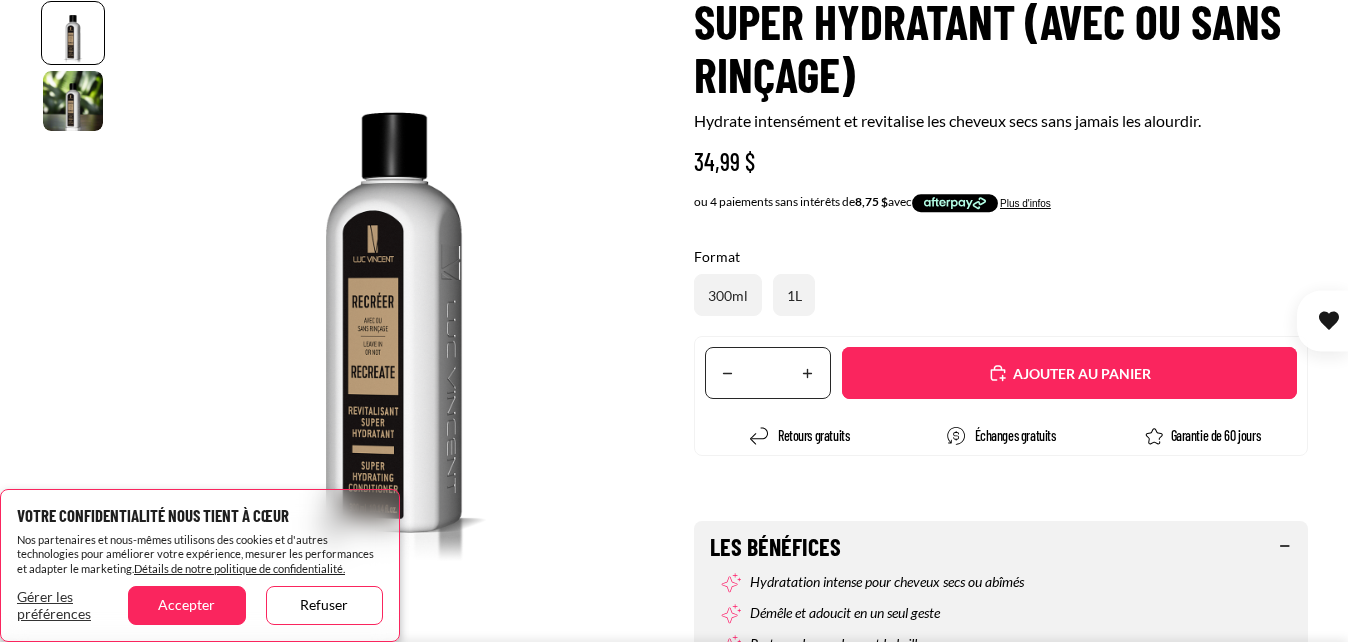 scroll, scrollTop: 300, scrollLeft: 0, axis: vertical 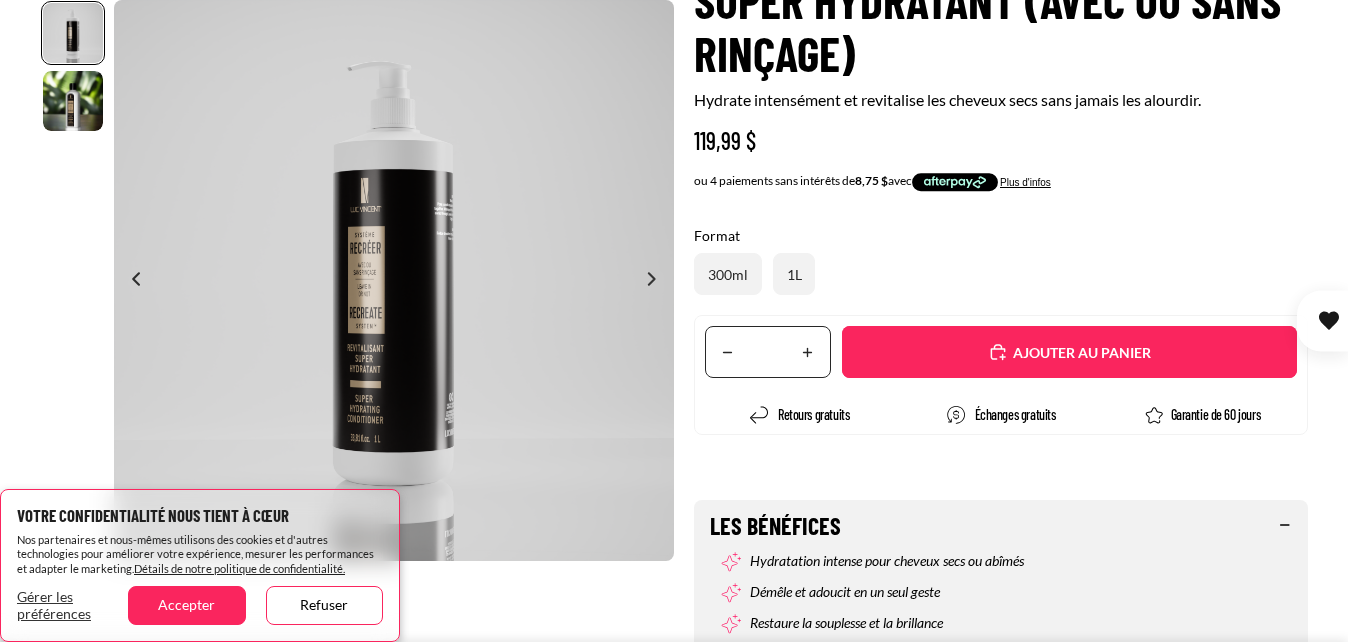 click on "Ajouté" at bounding box center [1079, 353] 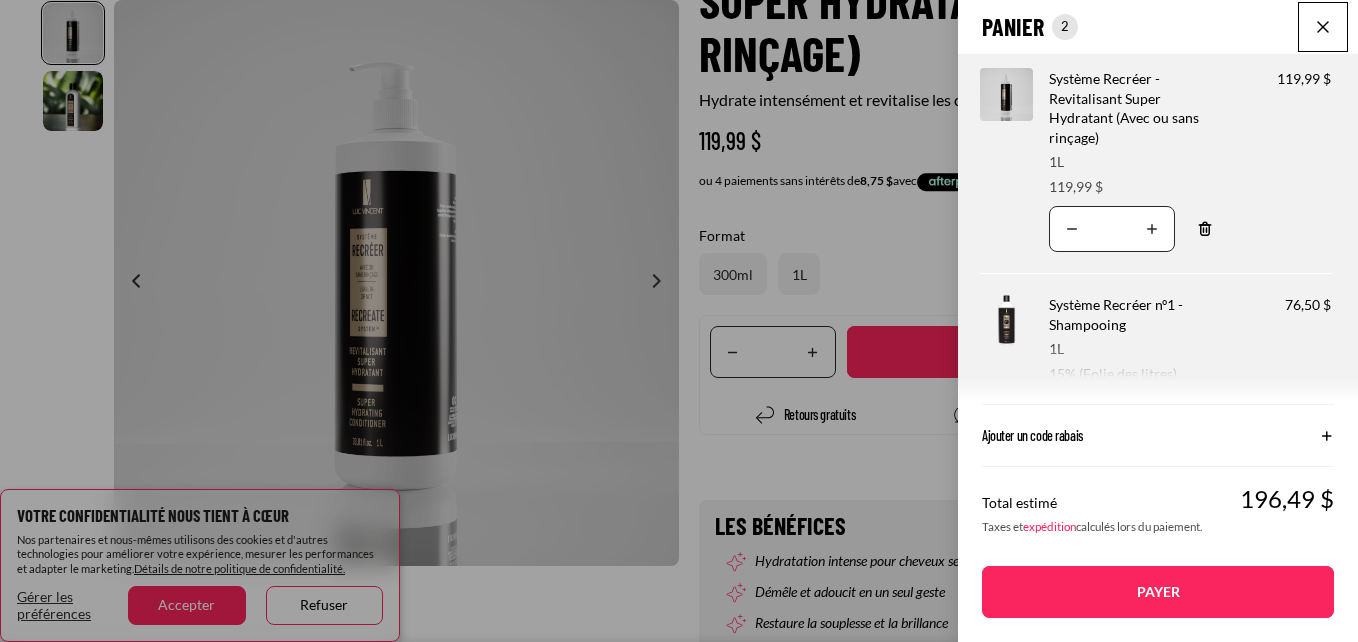 click on "Panier
Nombre total d'articles dans le panier: 2
2
2
Total du panier
196,49CAD
Image de produit
Informations sur le produit
Quantité
Nombre total de produits
Système Recréer - Revitalisant Super Hydratant (Avec ou sans rinçage)" 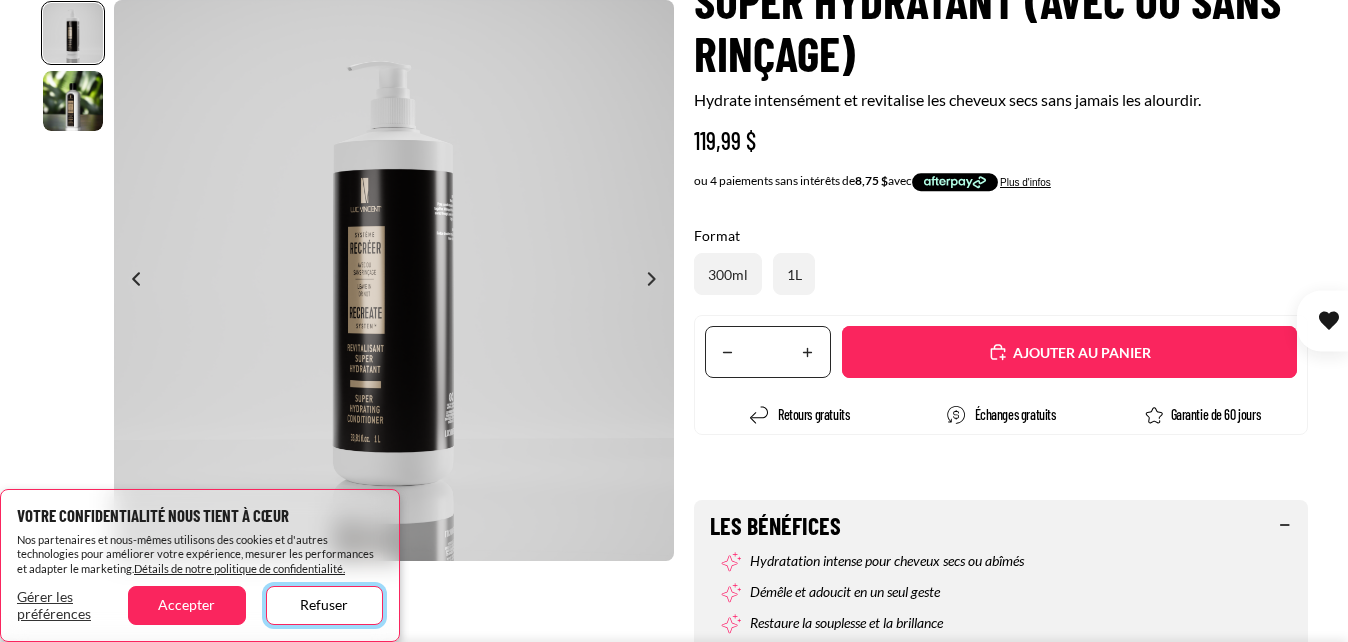 click on "Refuser" at bounding box center [324, 605] 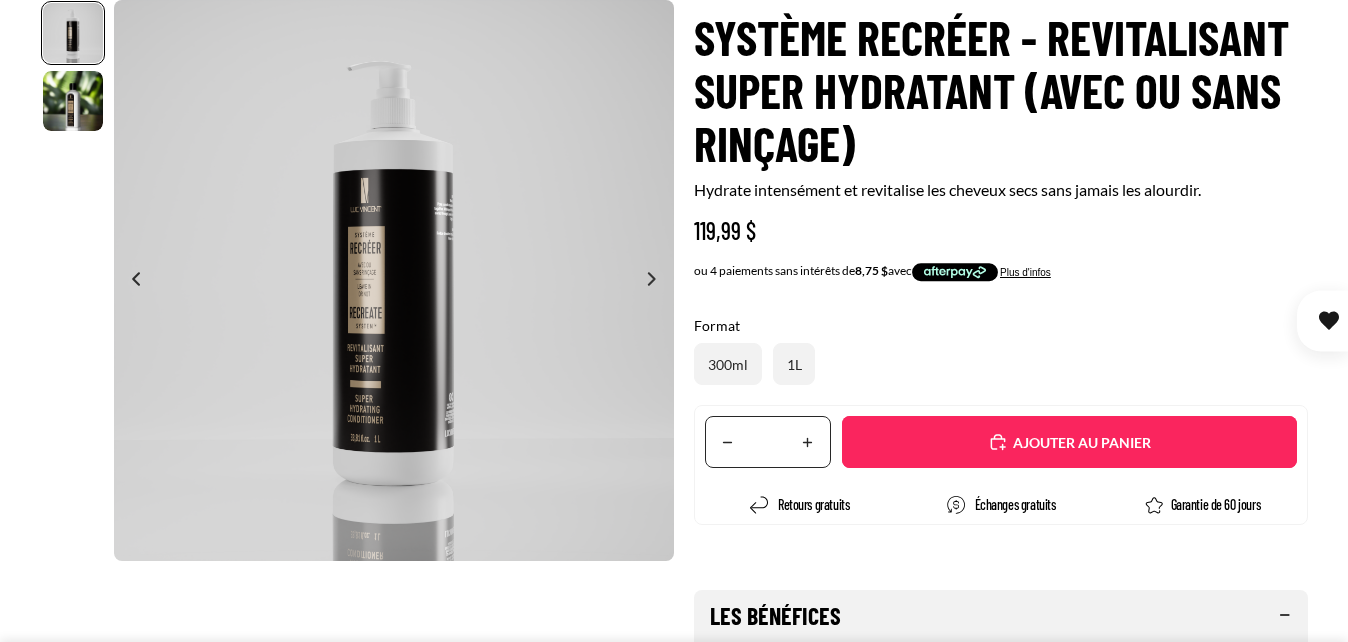 scroll, scrollTop: 0, scrollLeft: 0, axis: both 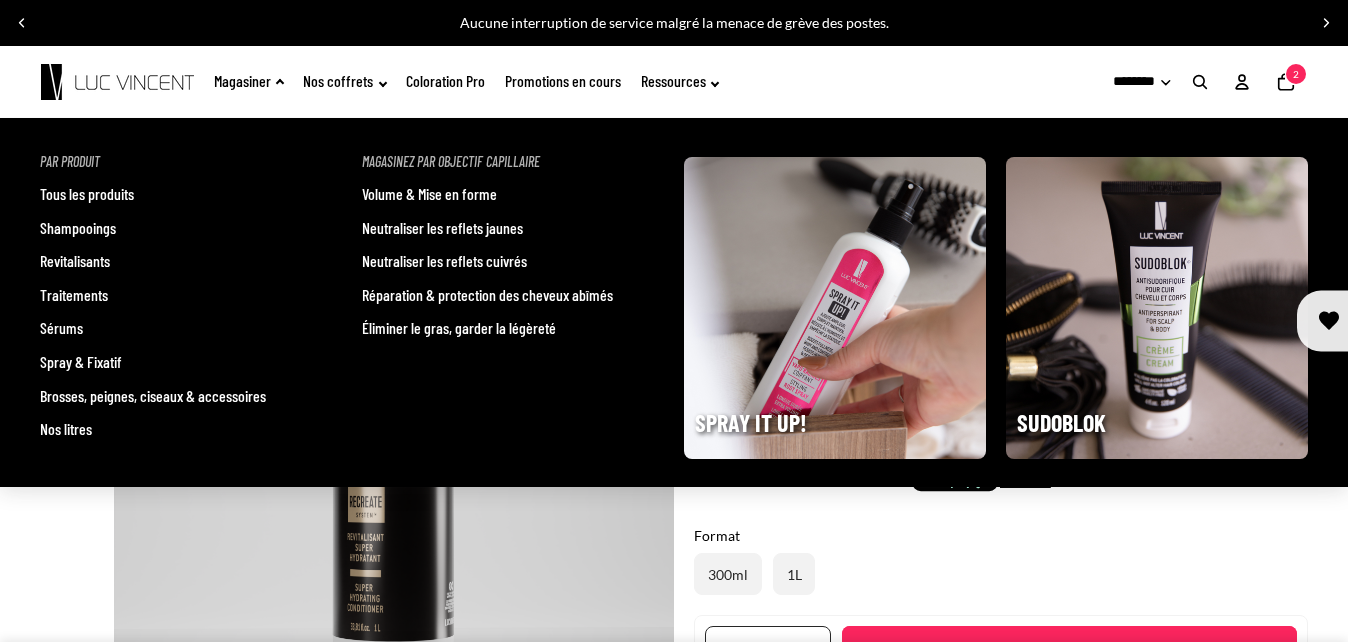 click on "Magasiner" 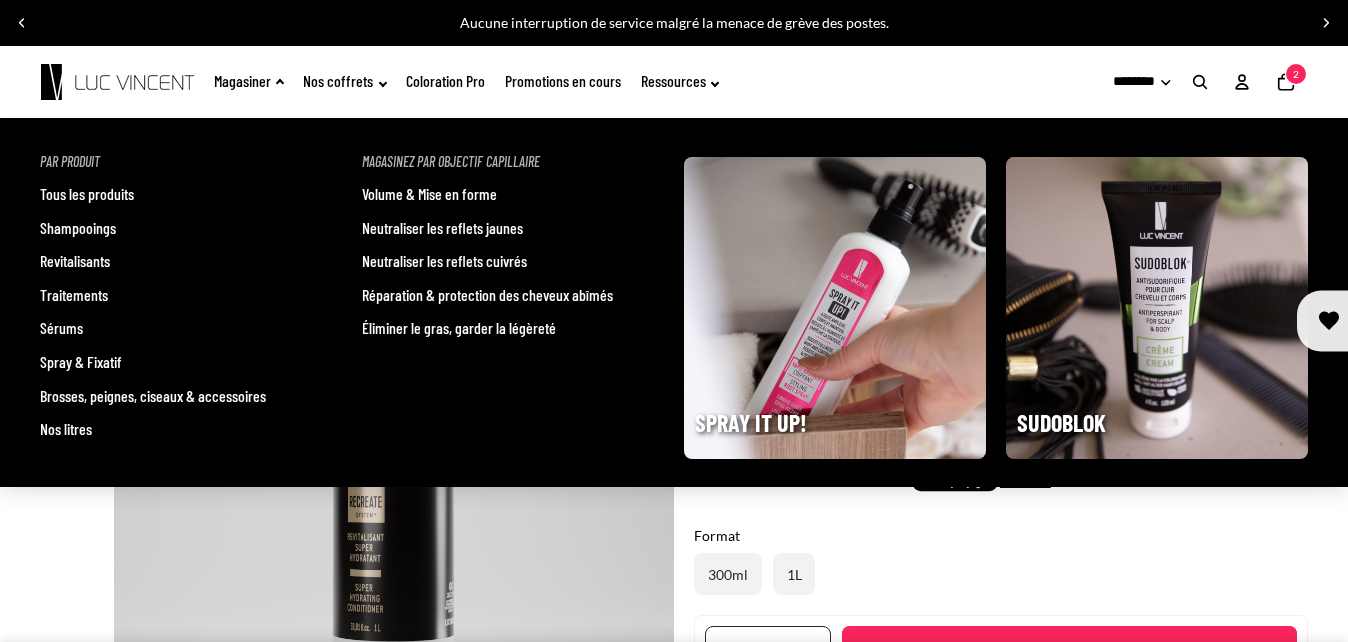 click on "Sérums" at bounding box center (61, 328) 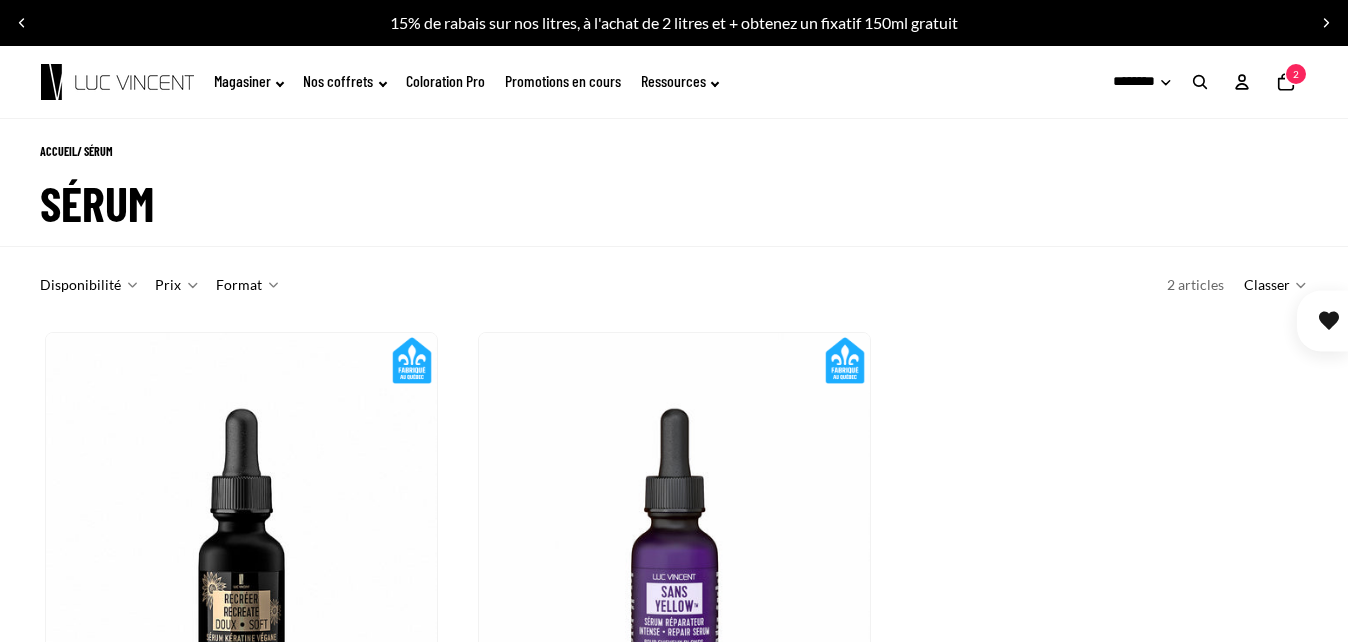 scroll, scrollTop: 0, scrollLeft: 0, axis: both 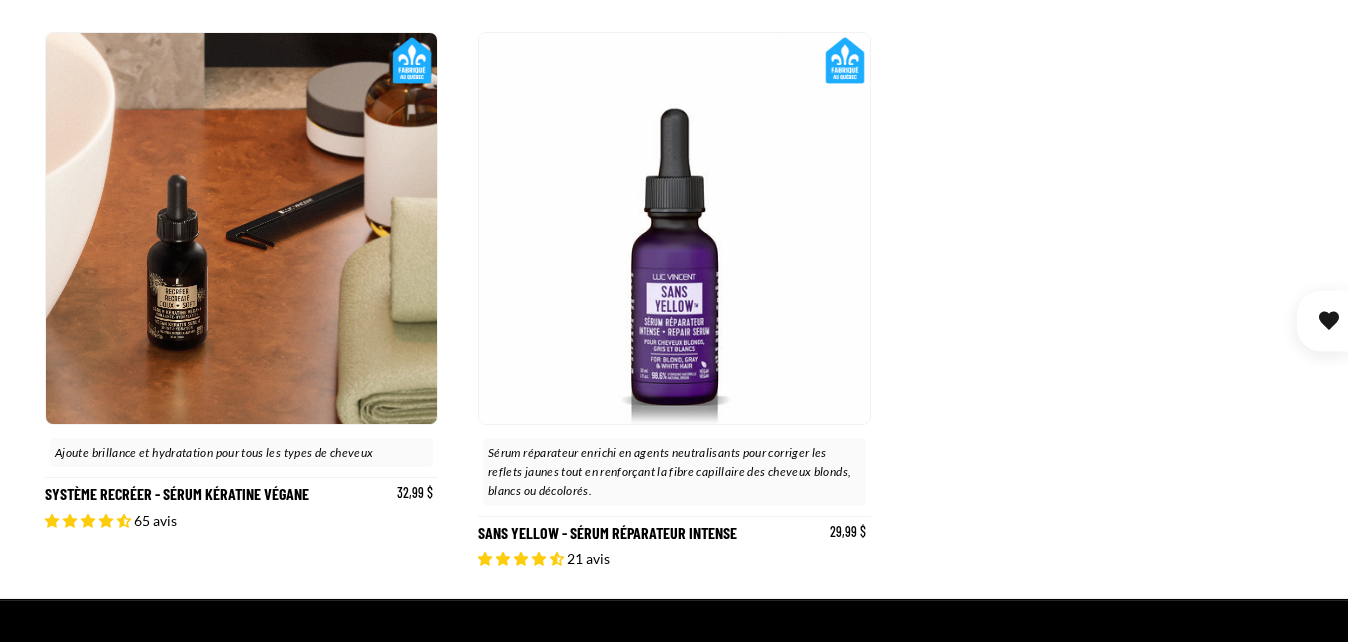 click on "Sans Yellow - Sérum réparateur intense" at bounding box center [674, 300] 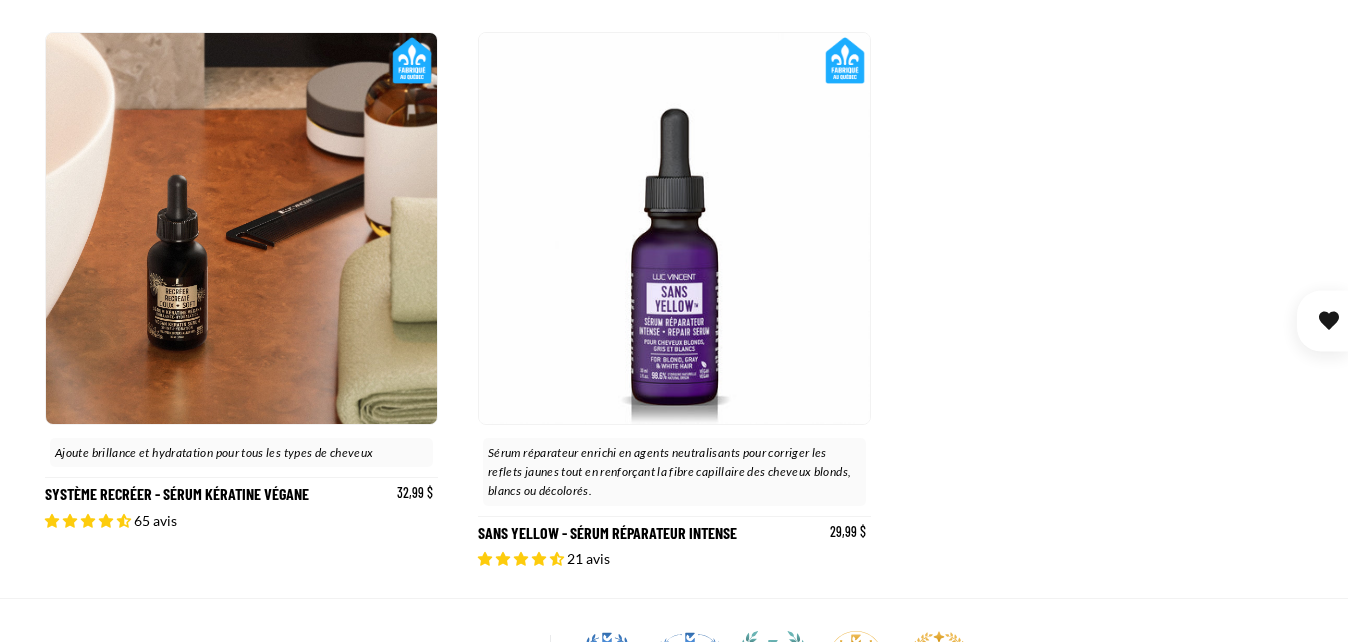 scroll, scrollTop: 0, scrollLeft: 391, axis: horizontal 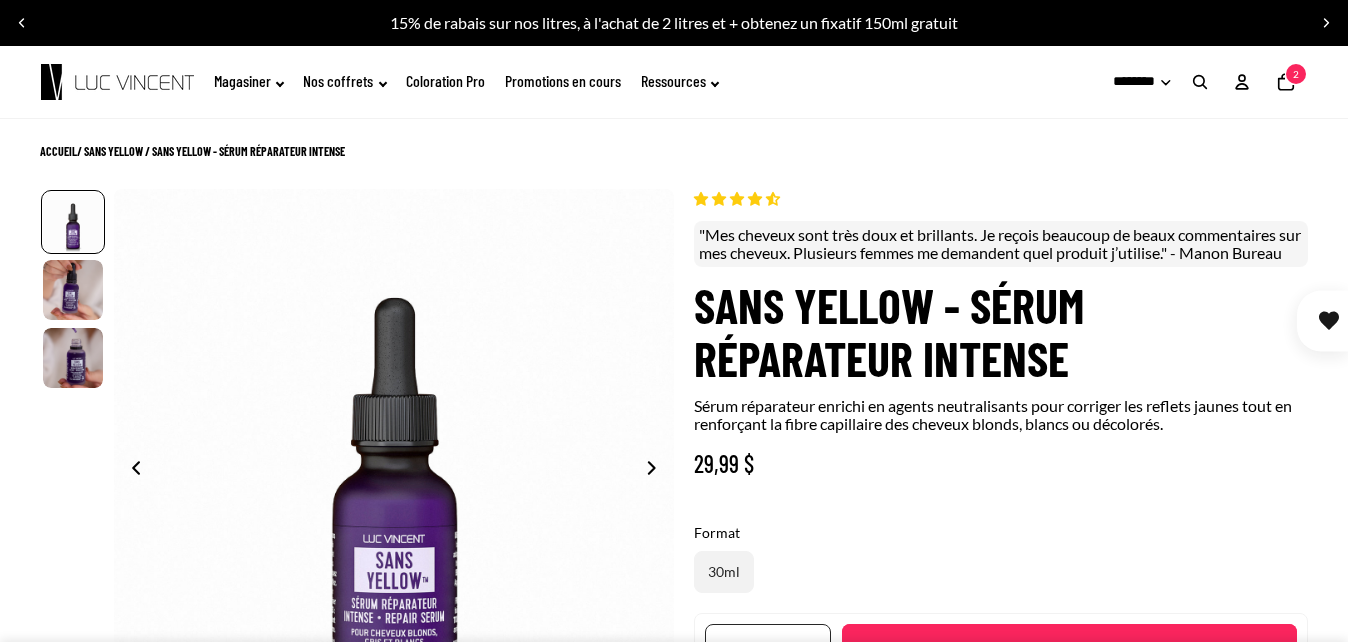 select on "**********" 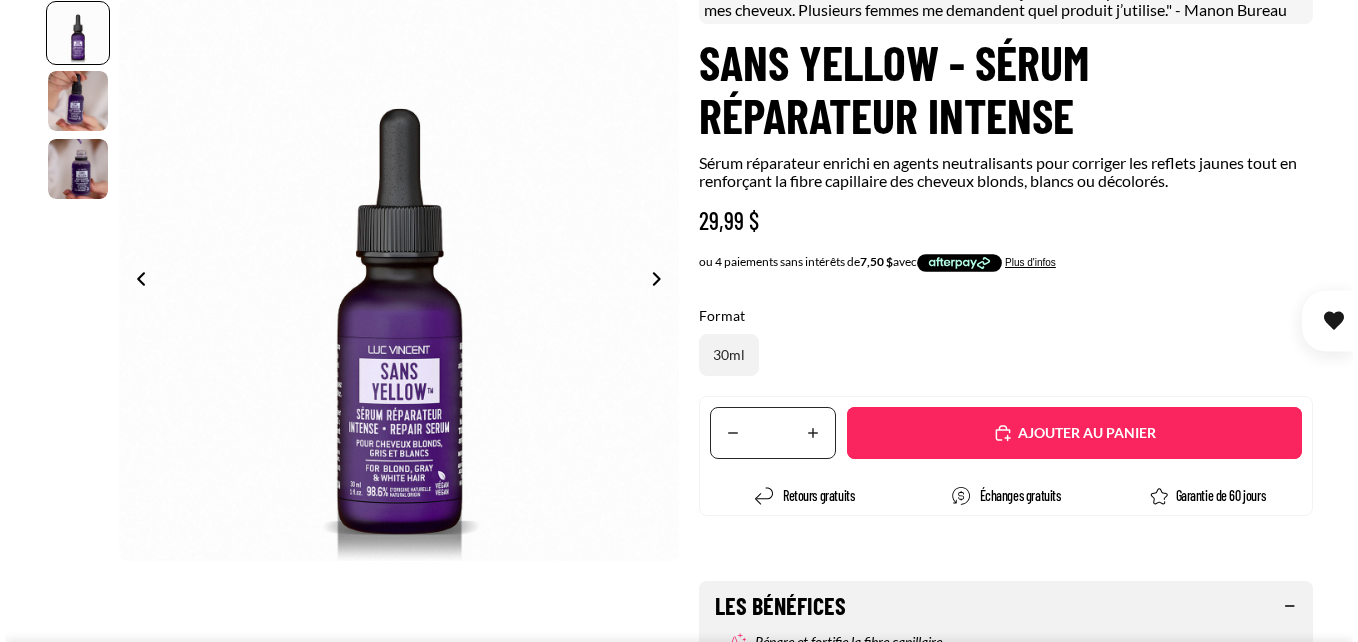scroll, scrollTop: 300, scrollLeft: 0, axis: vertical 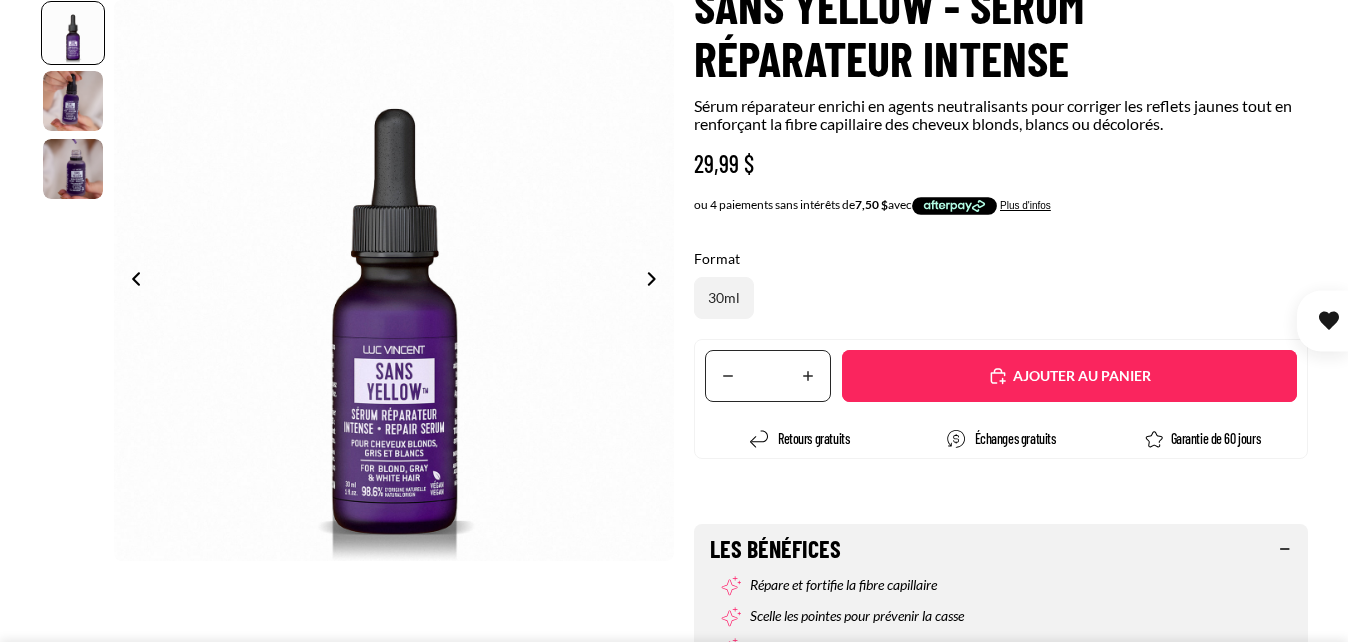 click on "Ajouté" at bounding box center (1069, 376) 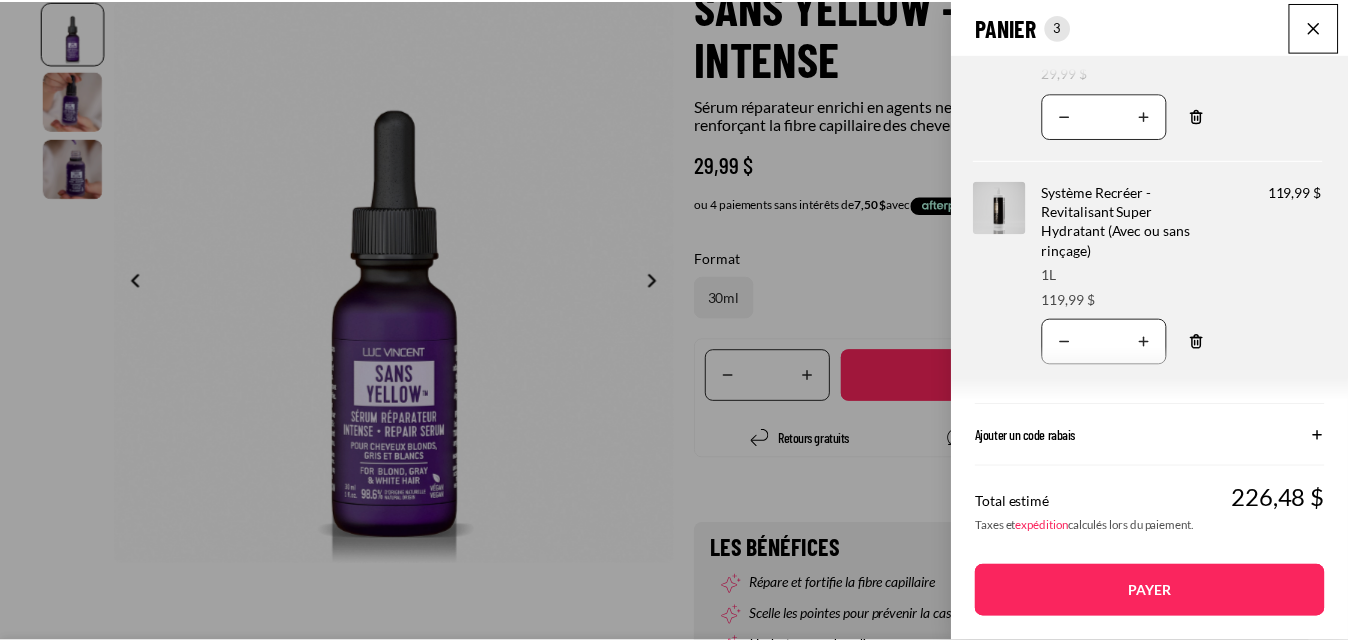 scroll, scrollTop: 0, scrollLeft: 0, axis: both 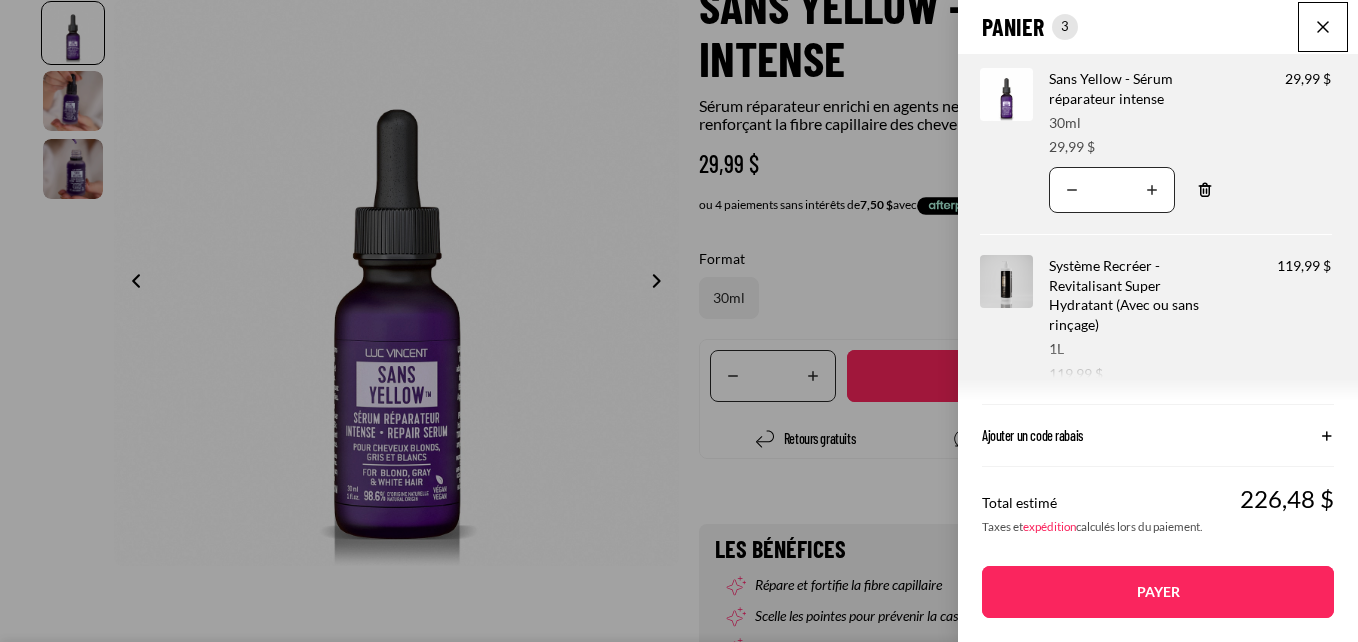 click at bounding box center [1323, 27] 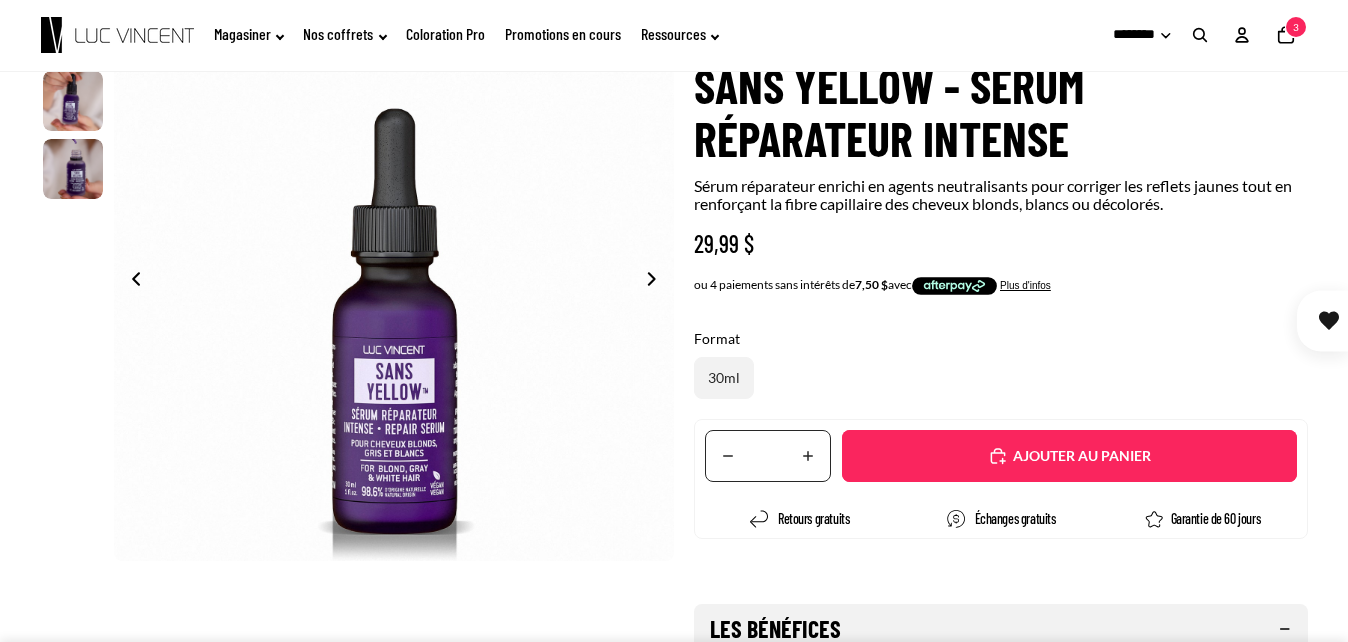 scroll, scrollTop: 200, scrollLeft: 0, axis: vertical 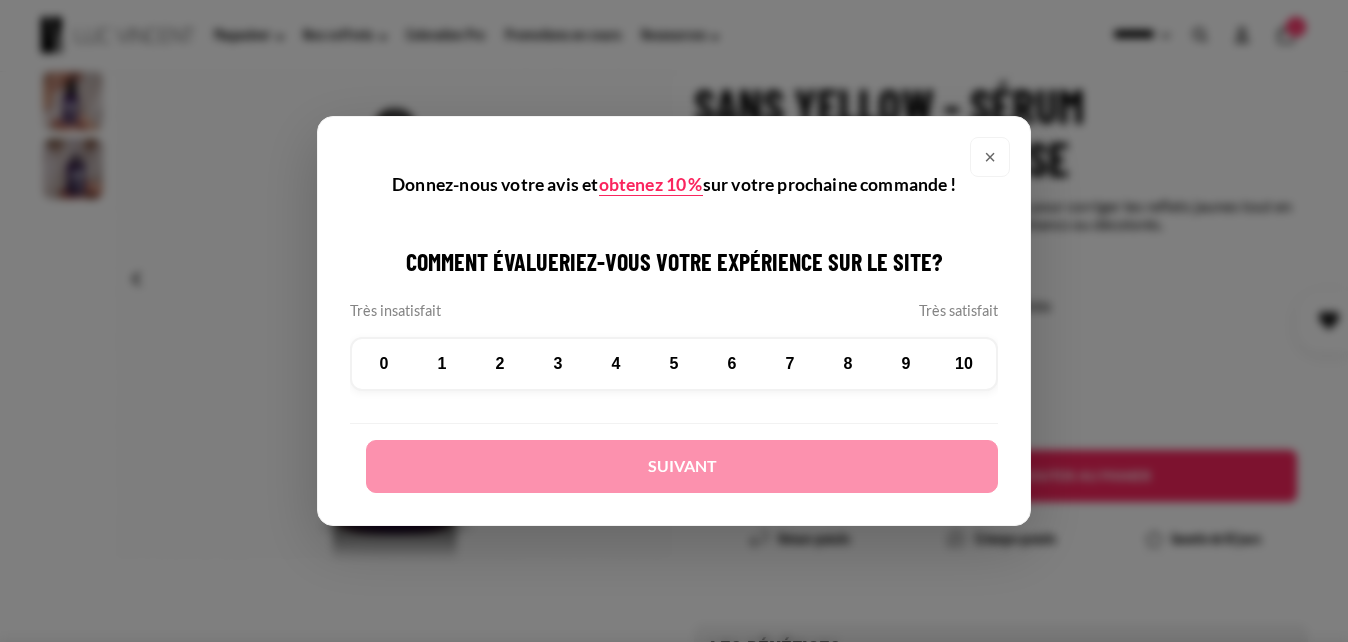 click on "×" at bounding box center (990, 157) 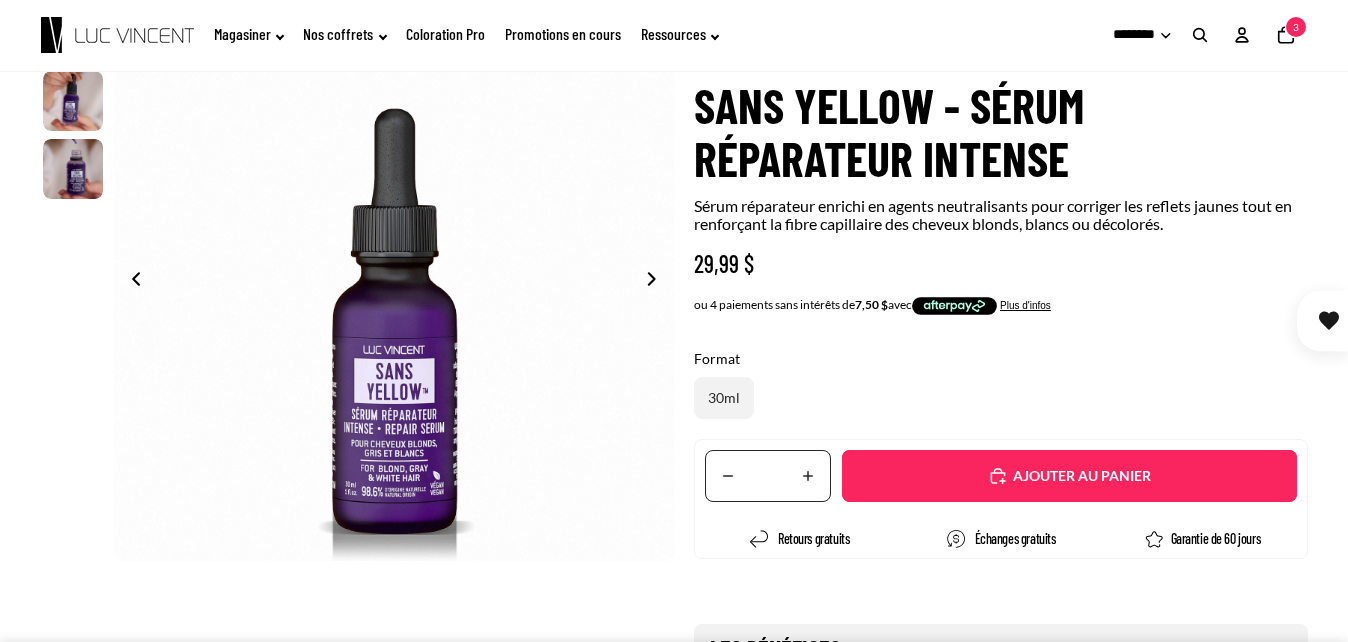 click at bounding box center (657, 281) 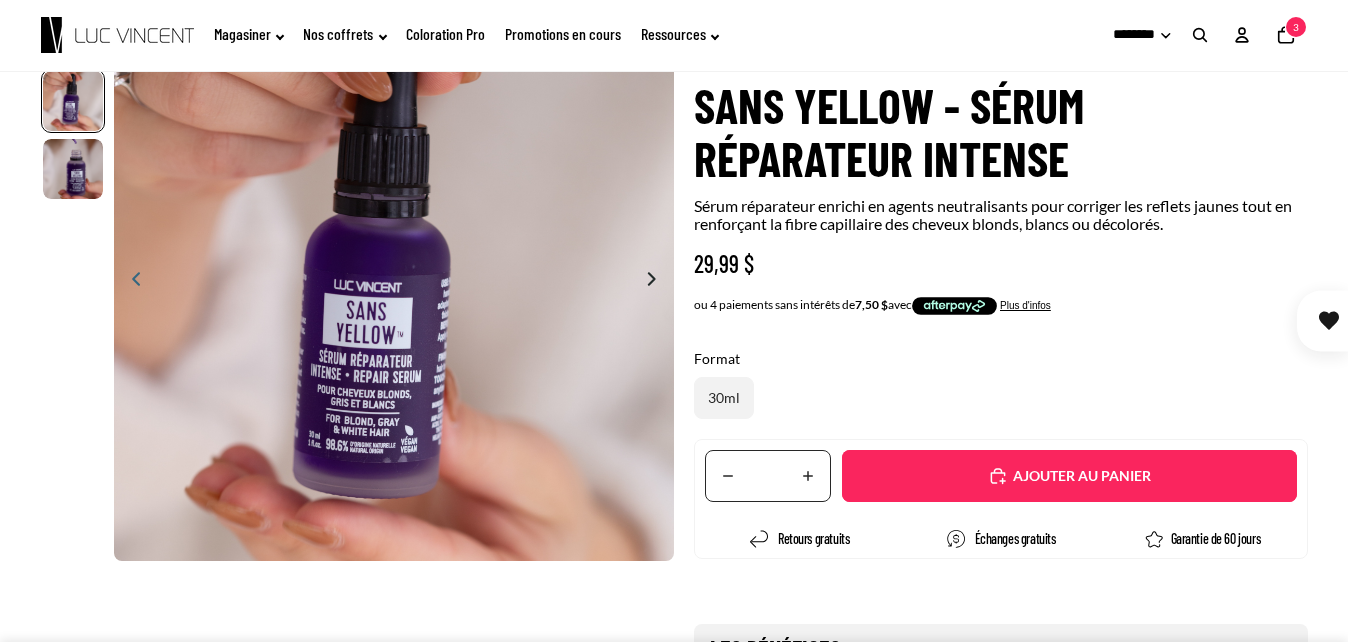 click at bounding box center (657, 281) 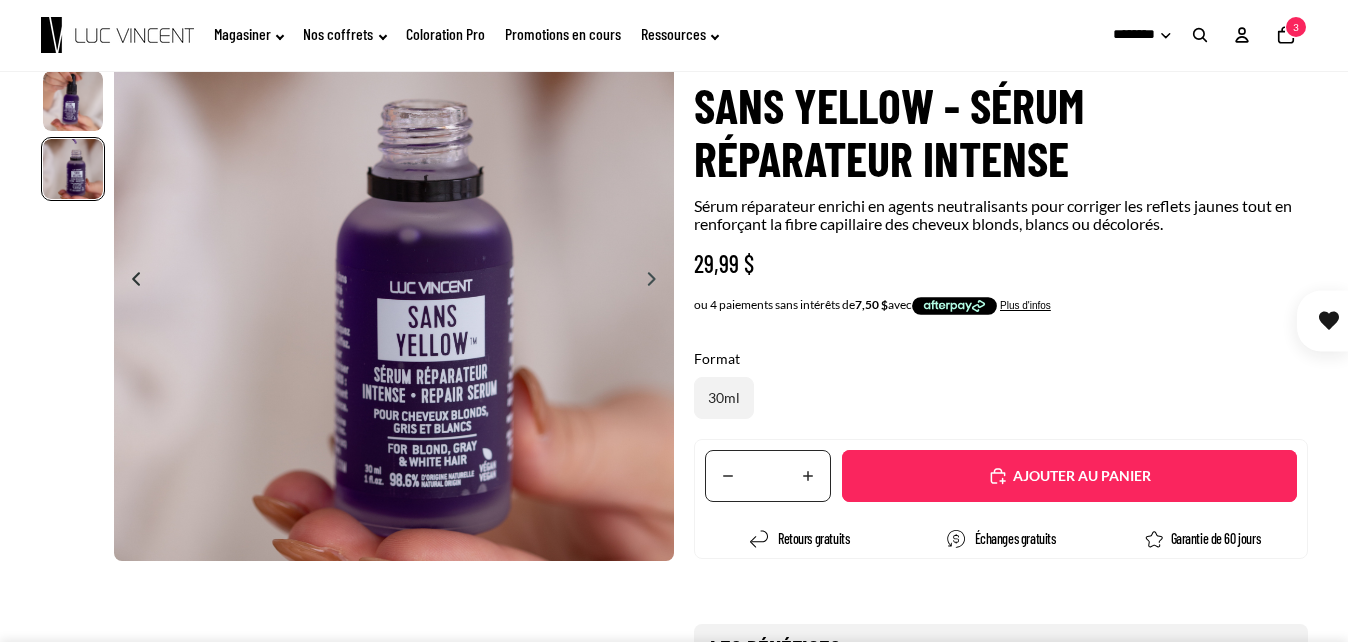 click at bounding box center [657, 281] 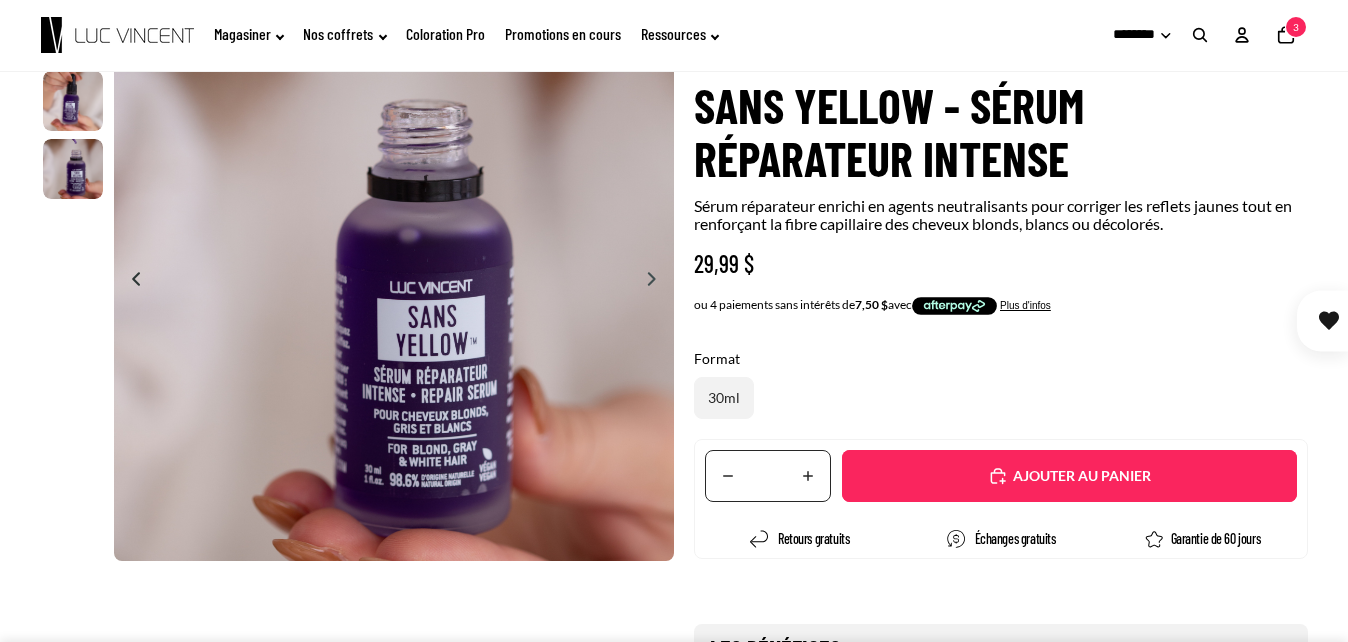scroll, scrollTop: 0, scrollLeft: 0, axis: both 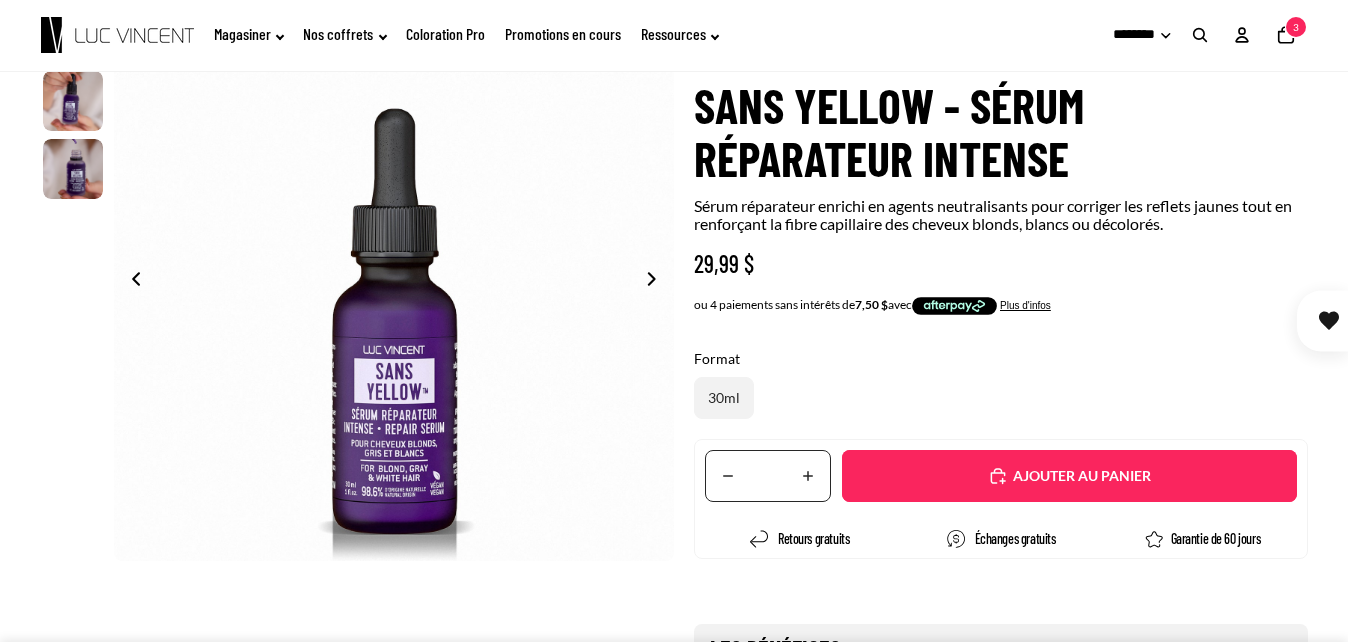 click at bounding box center (657, 281) 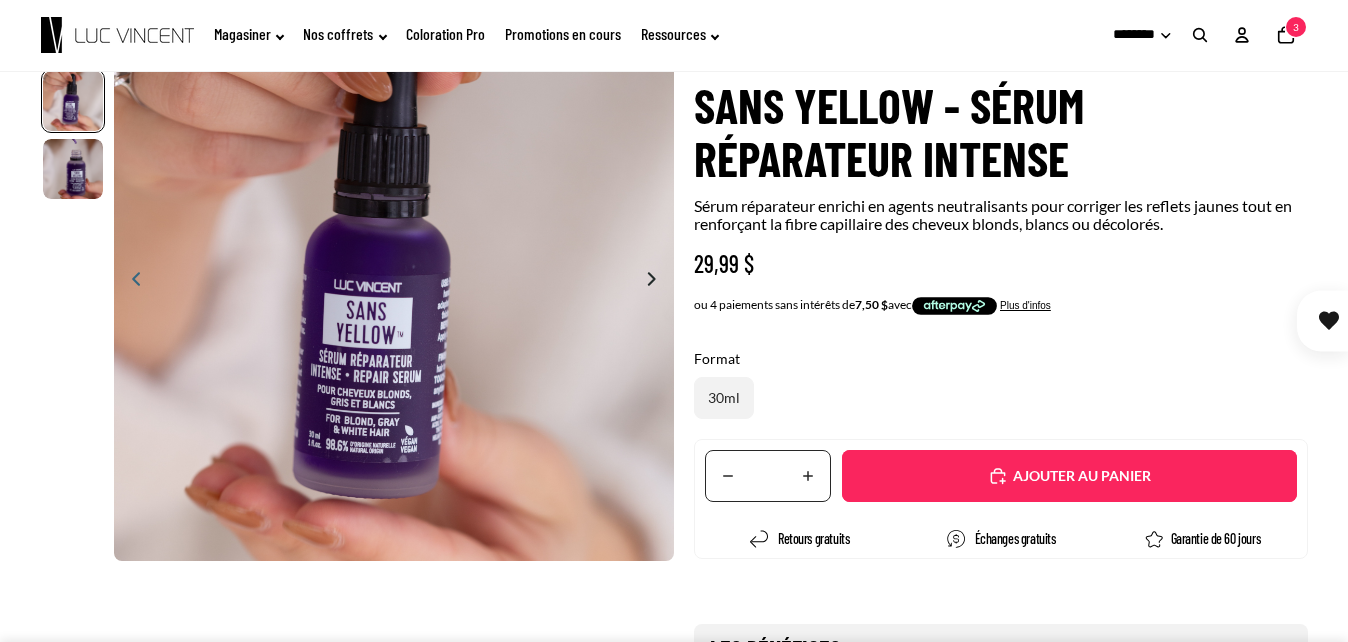 scroll, scrollTop: 0, scrollLeft: 561, axis: horizontal 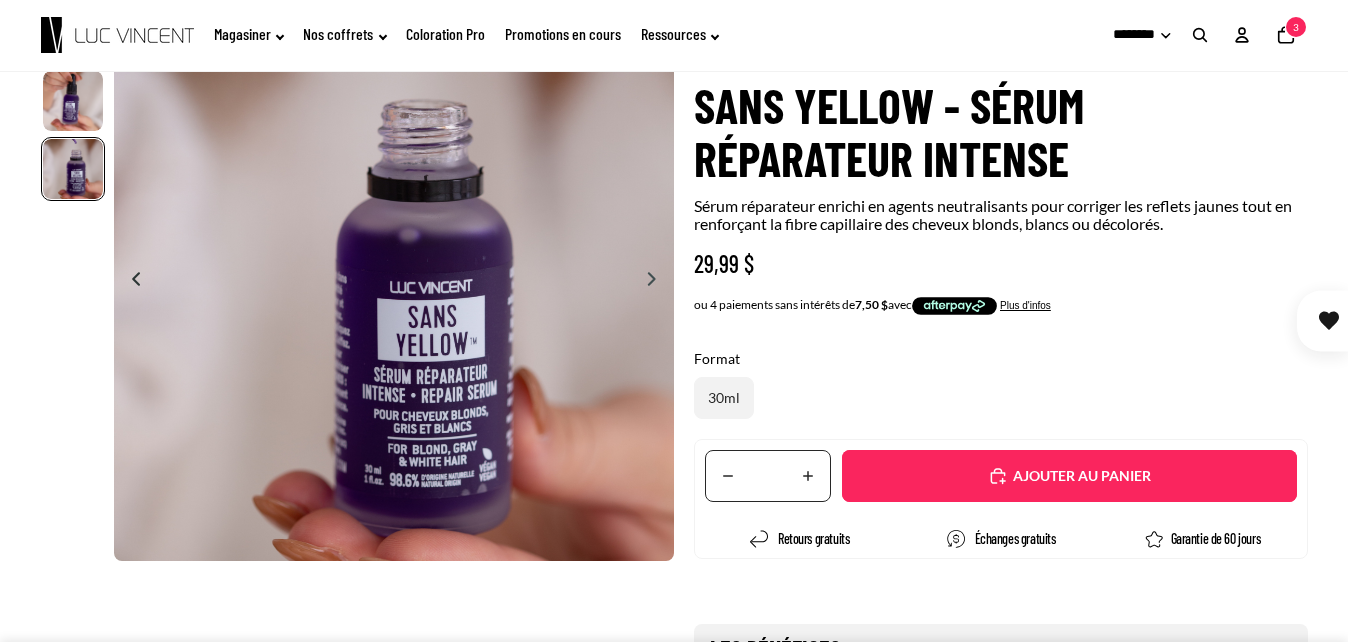 click at bounding box center [657, 281] 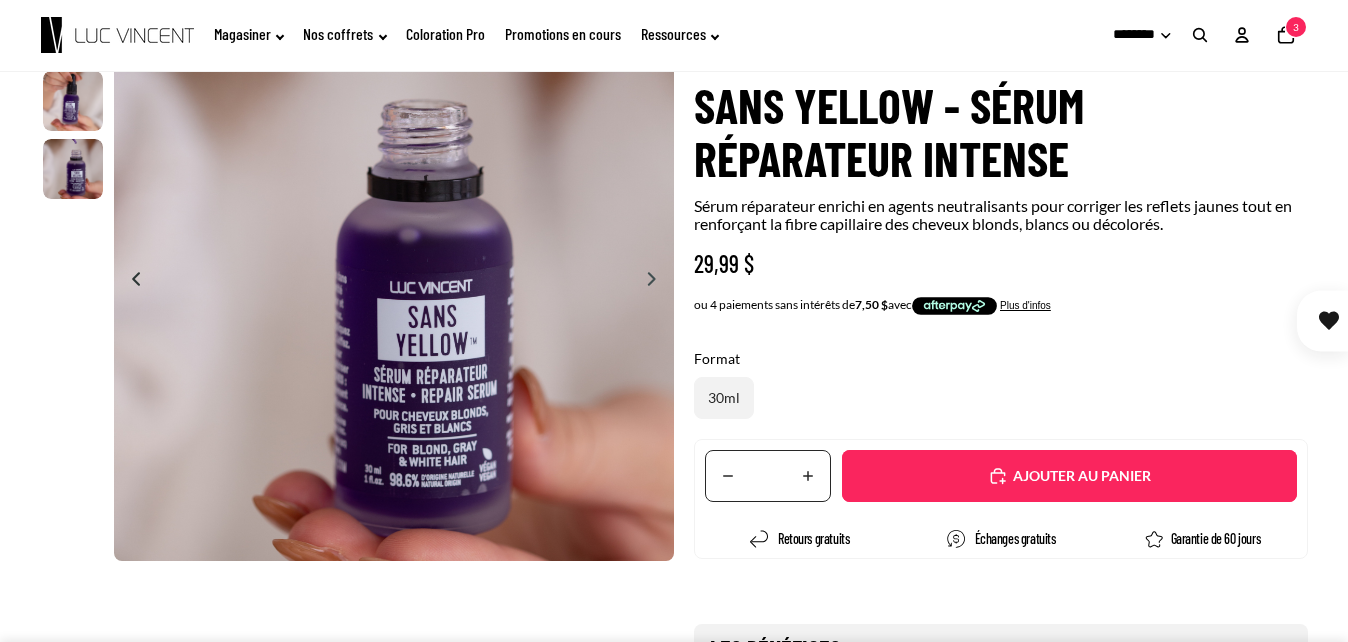 scroll, scrollTop: 0, scrollLeft: 0, axis: both 